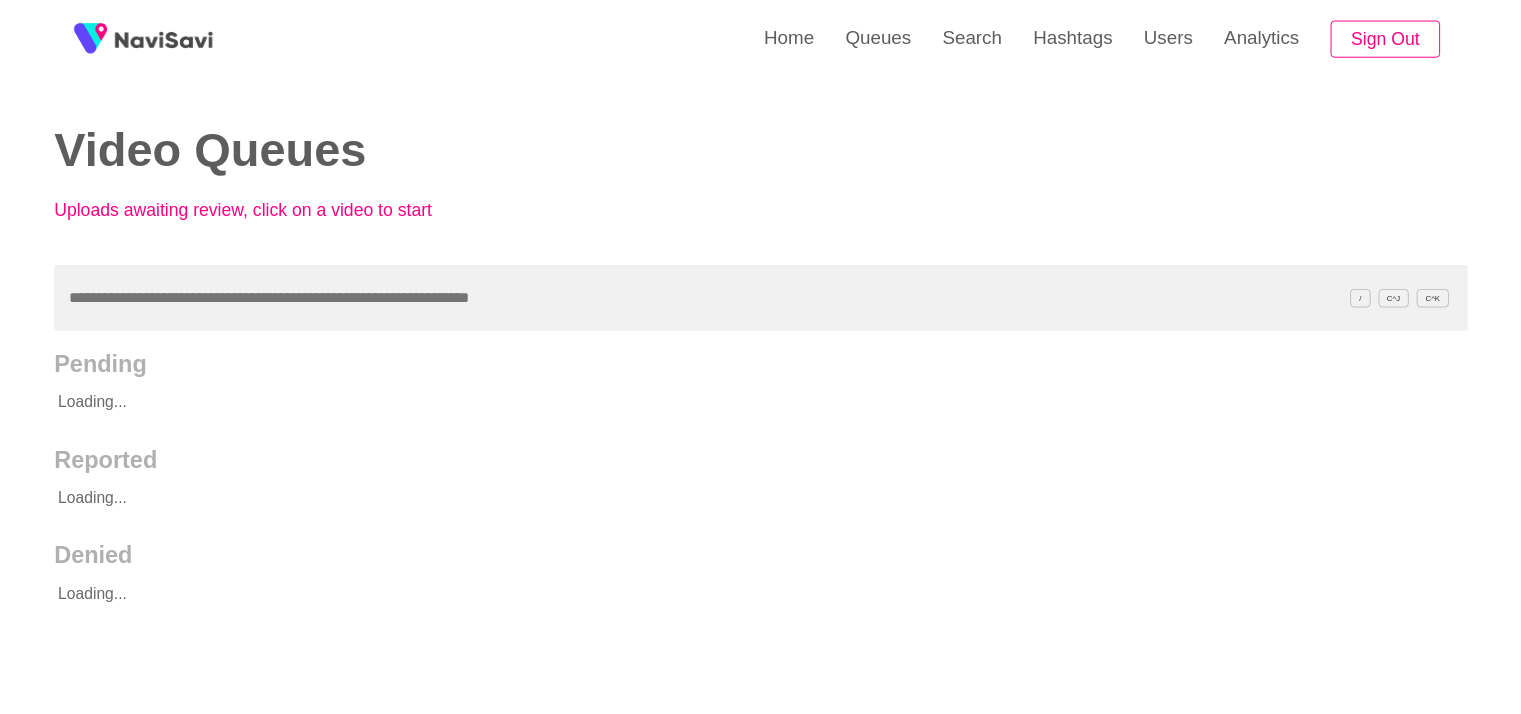 scroll, scrollTop: 0, scrollLeft: 0, axis: both 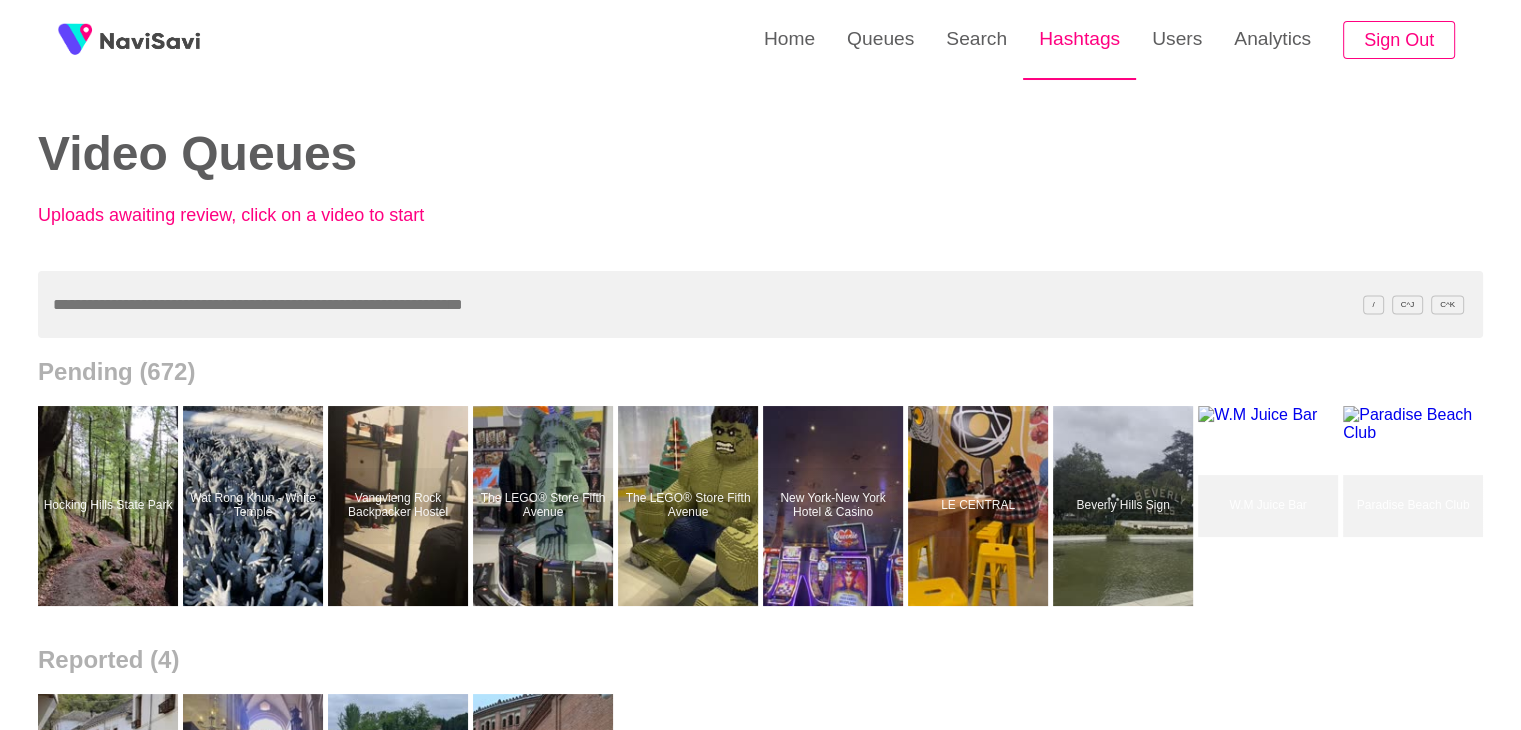 click on "Hashtags" at bounding box center (1079, 39) 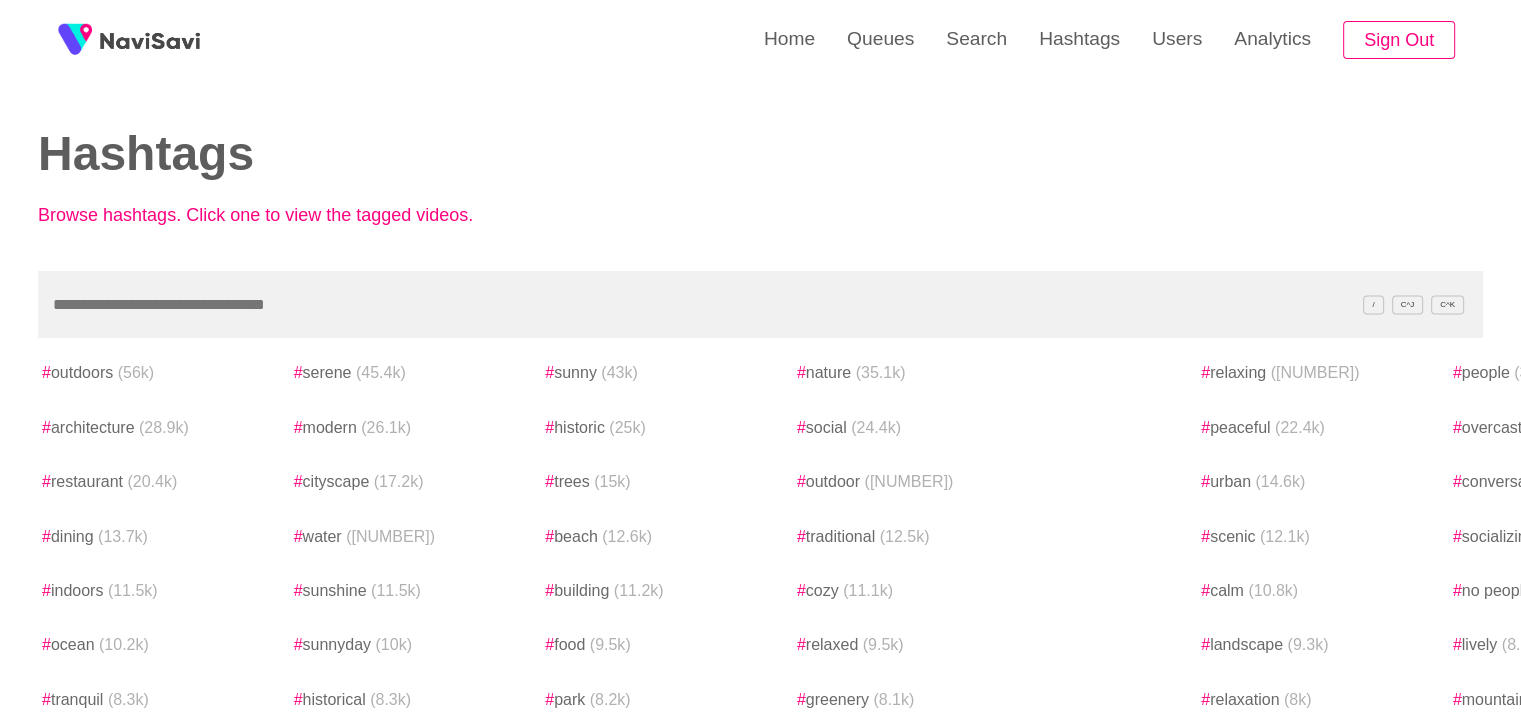 click at bounding box center [760, 304] 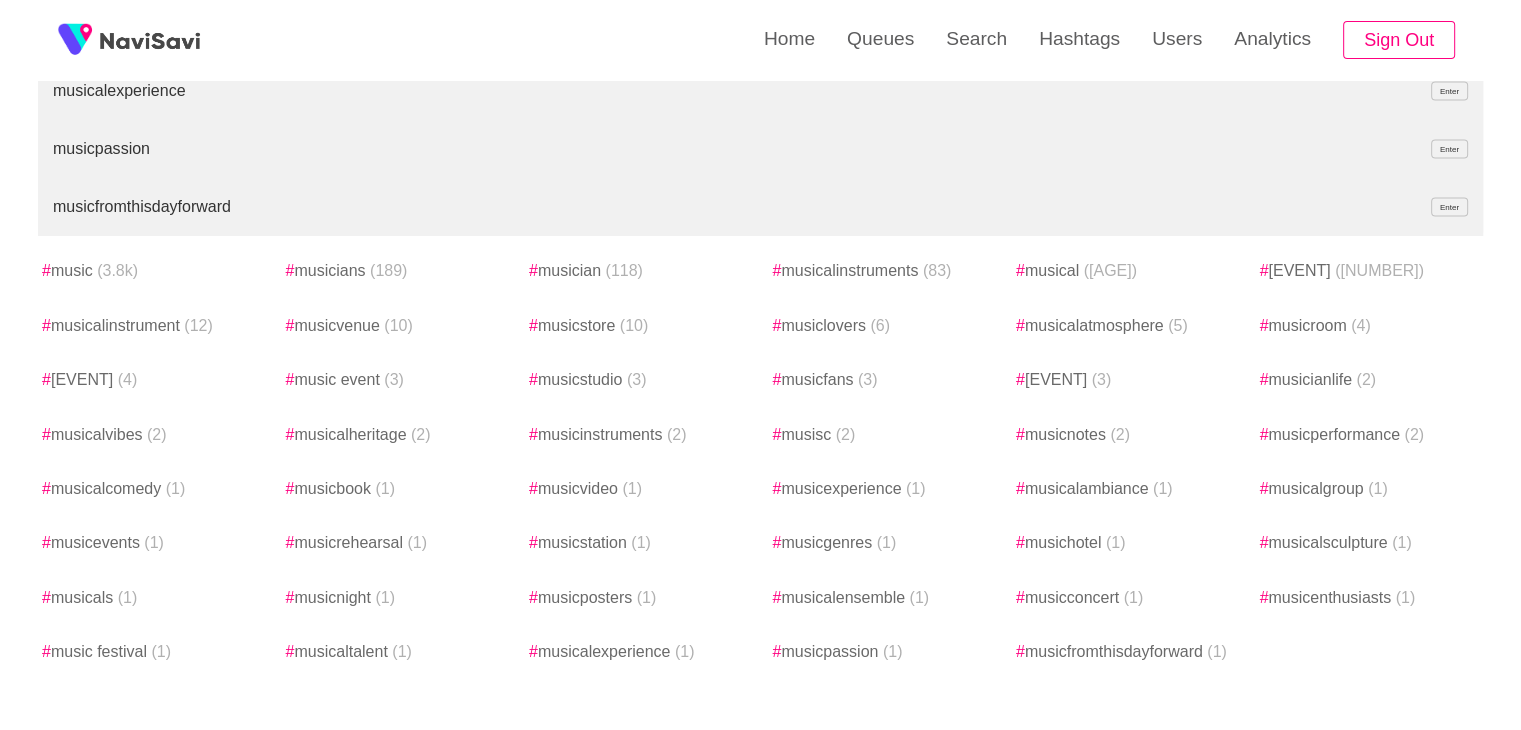 scroll, scrollTop: 2828, scrollLeft: 0, axis: vertical 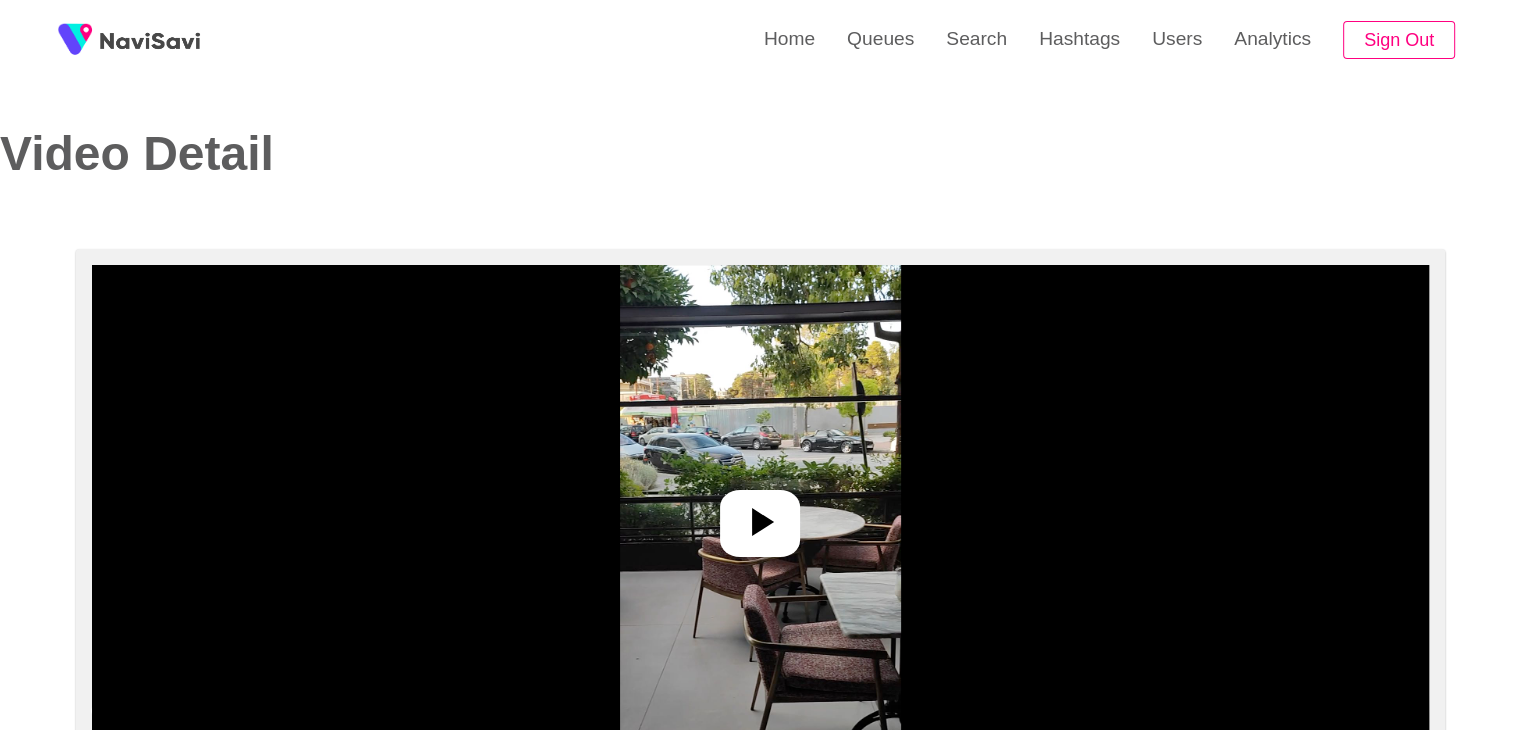 click at bounding box center [760, 515] 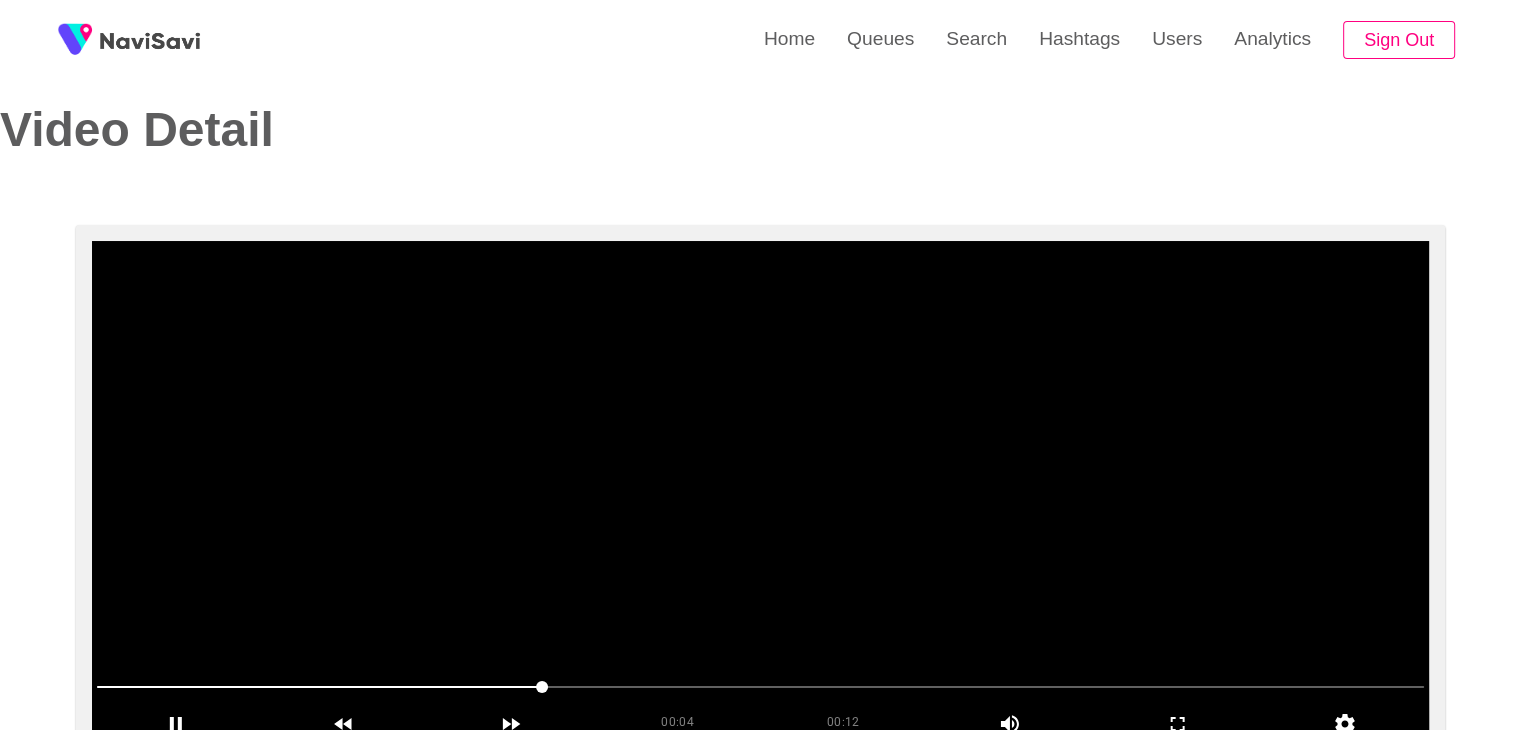 scroll, scrollTop: 0, scrollLeft: 0, axis: both 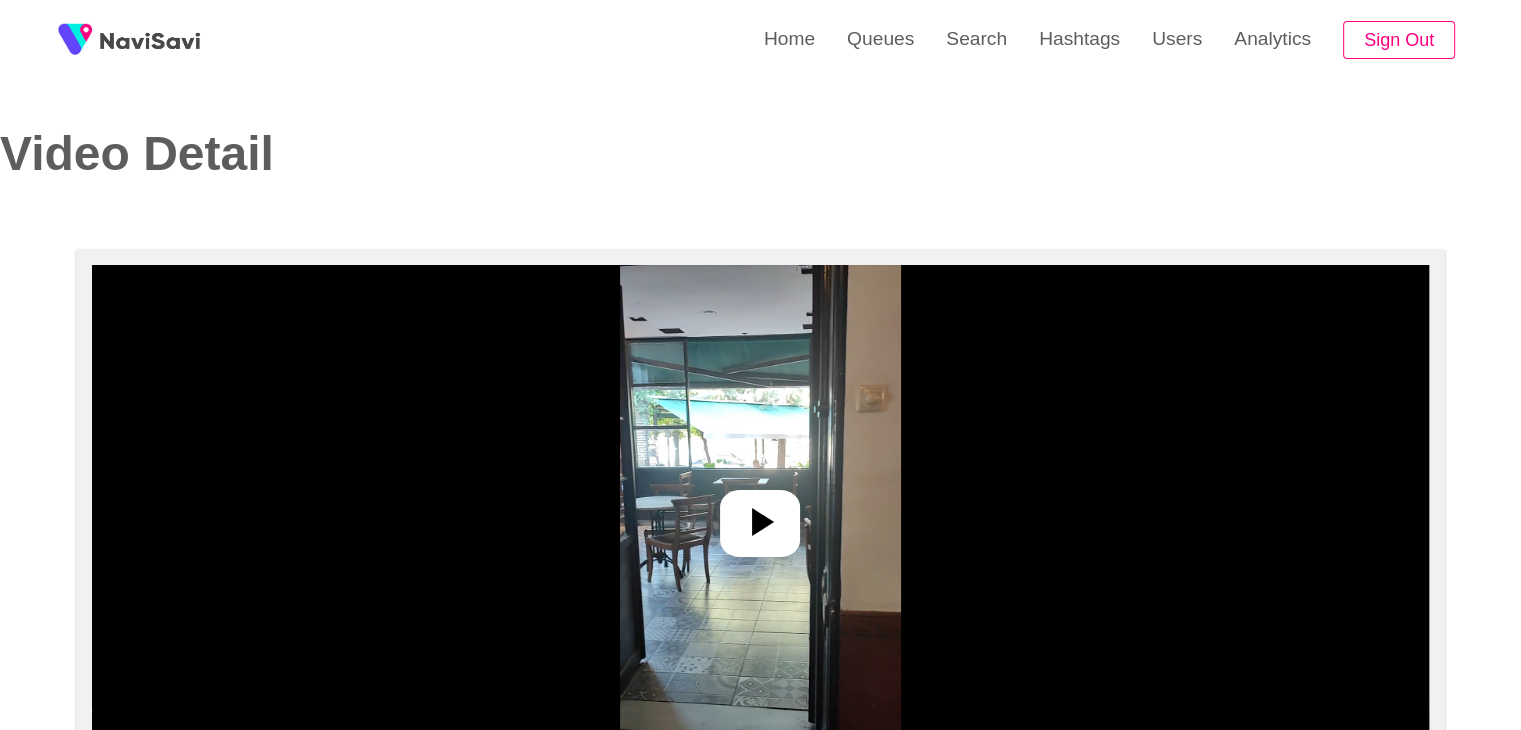 click at bounding box center [760, 515] 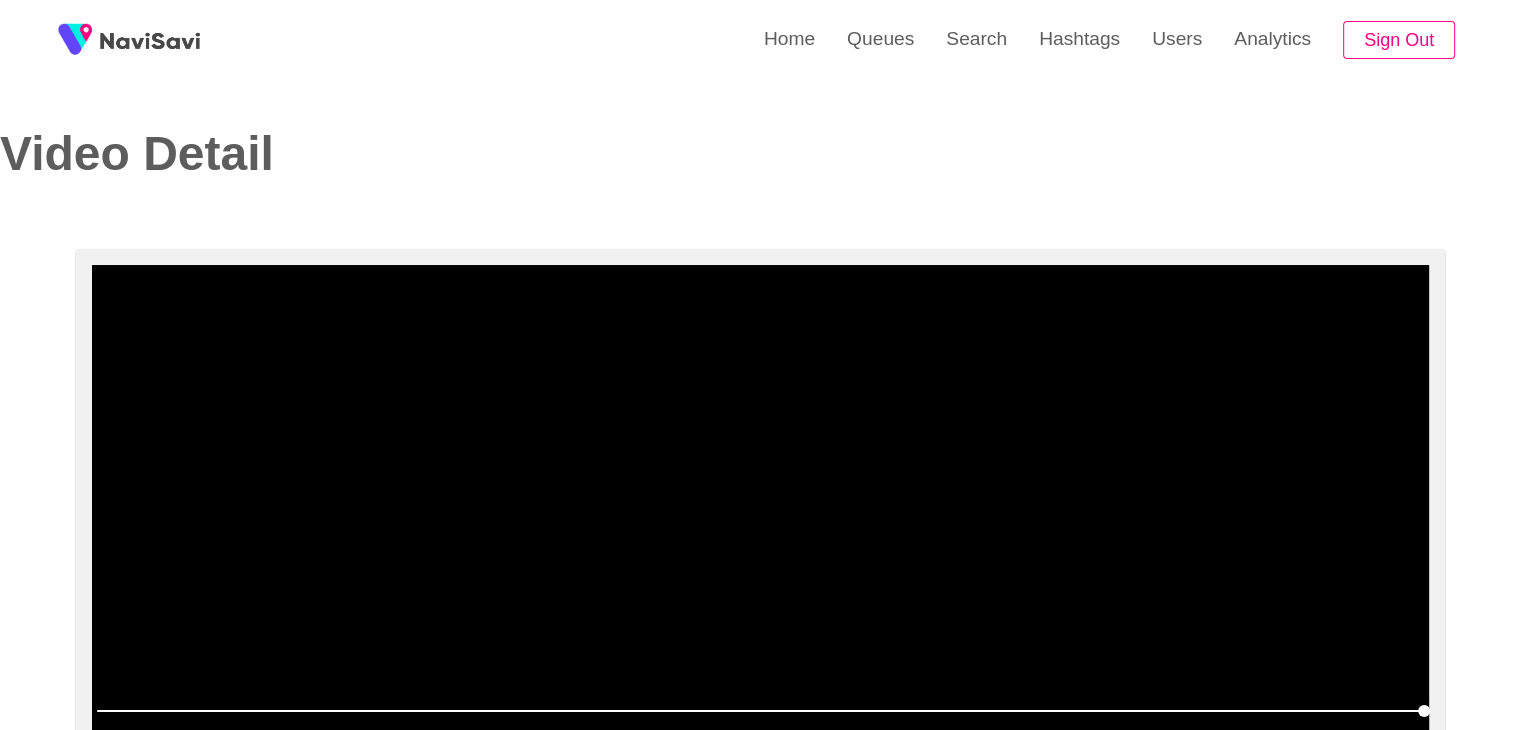 click at bounding box center [760, 515] 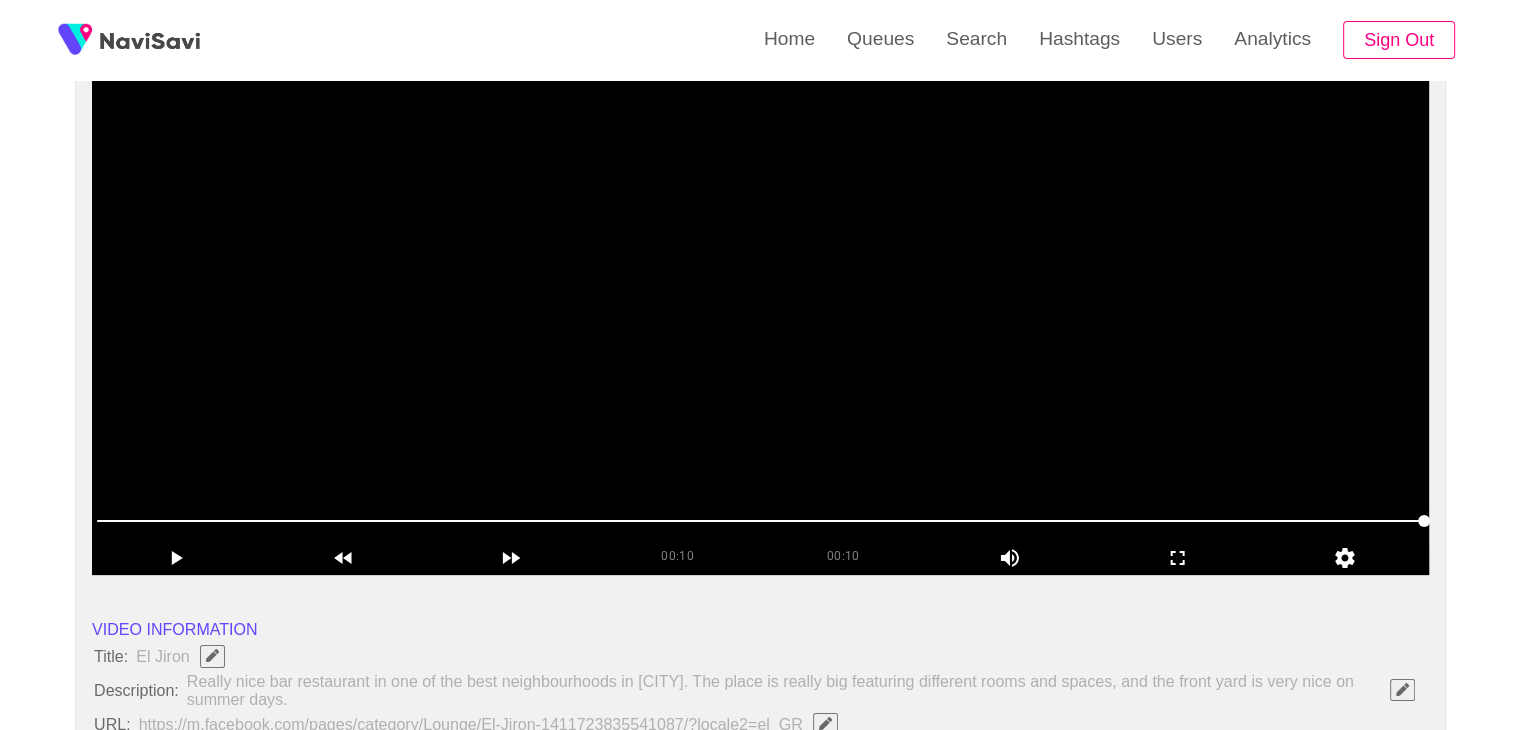 scroll, scrollTop: 83, scrollLeft: 0, axis: vertical 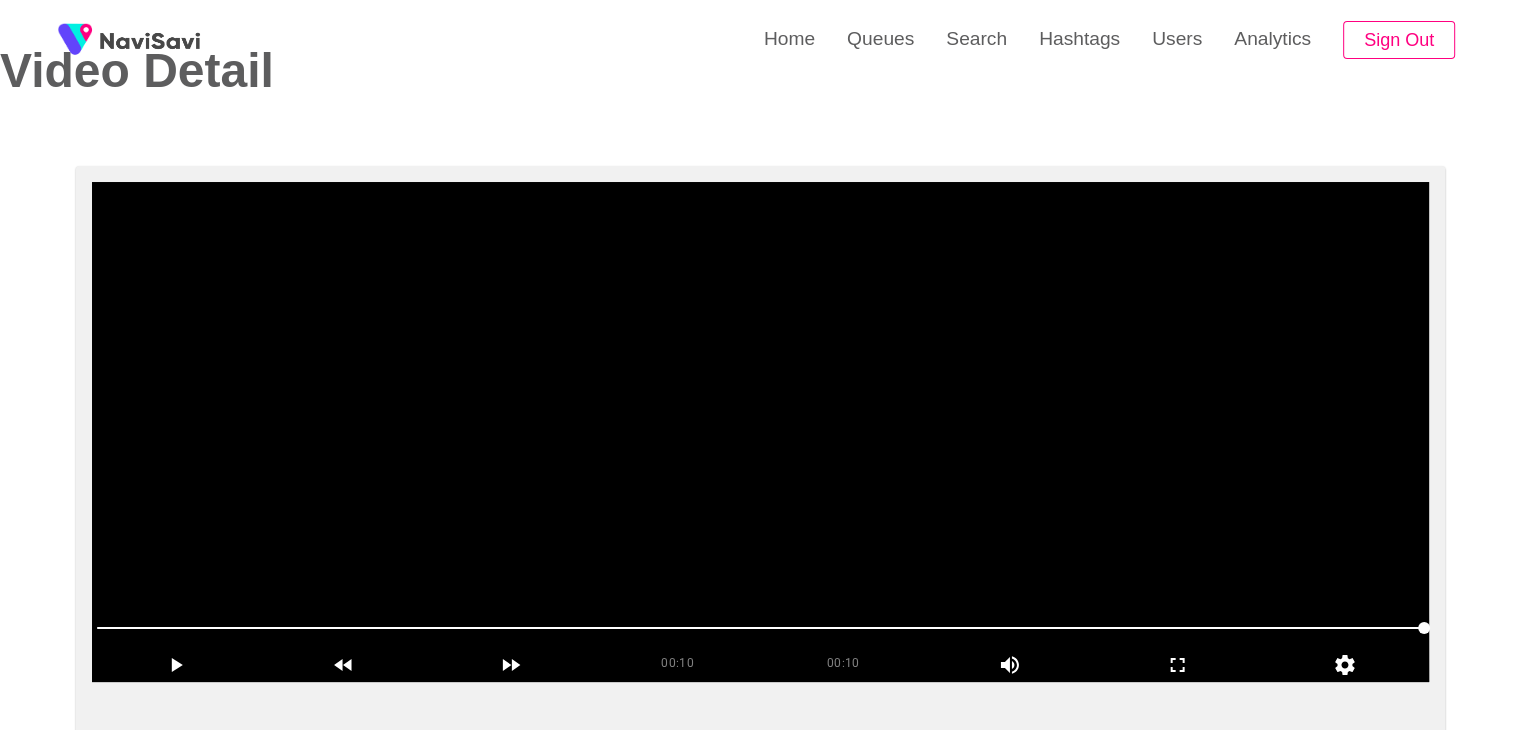 click at bounding box center (760, 432) 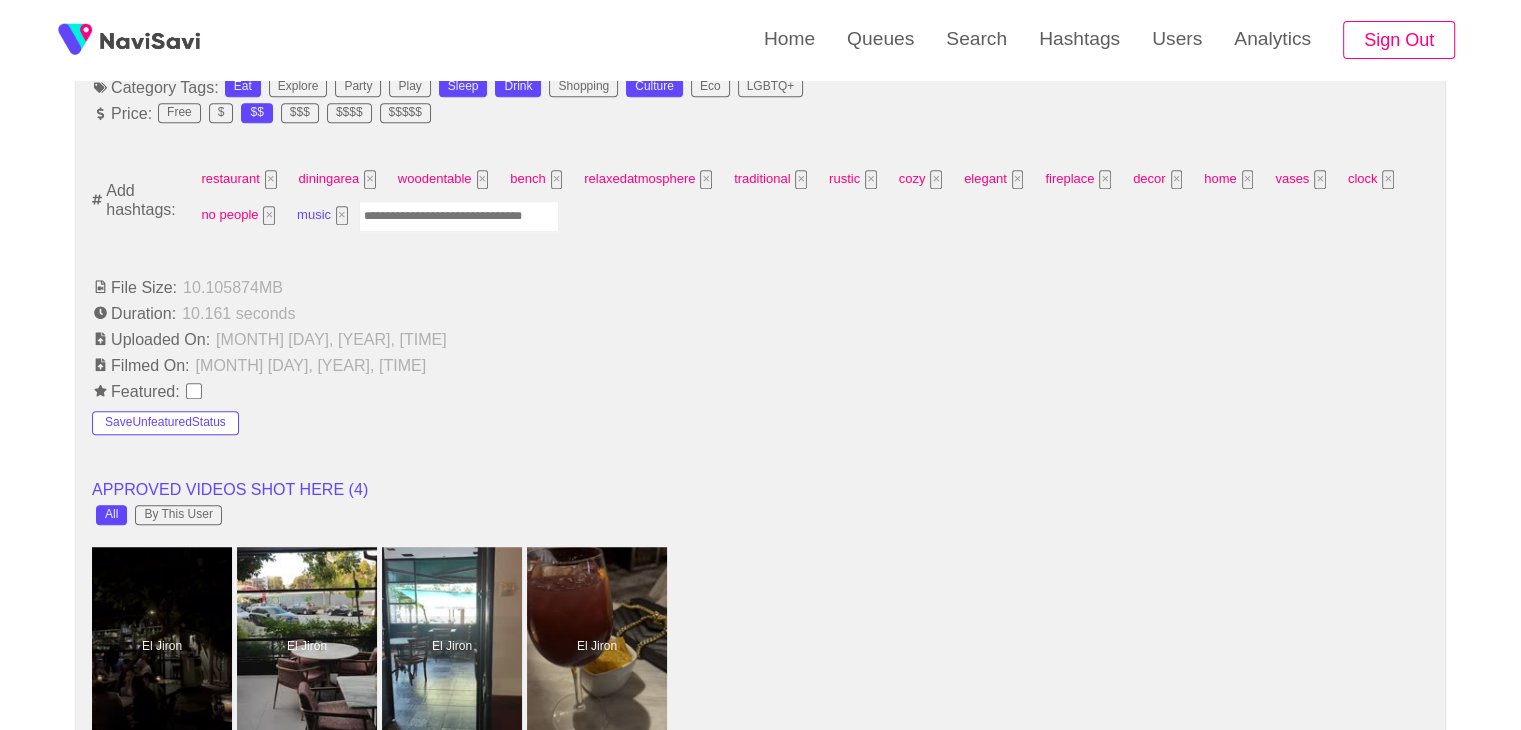 scroll, scrollTop: 1308, scrollLeft: 0, axis: vertical 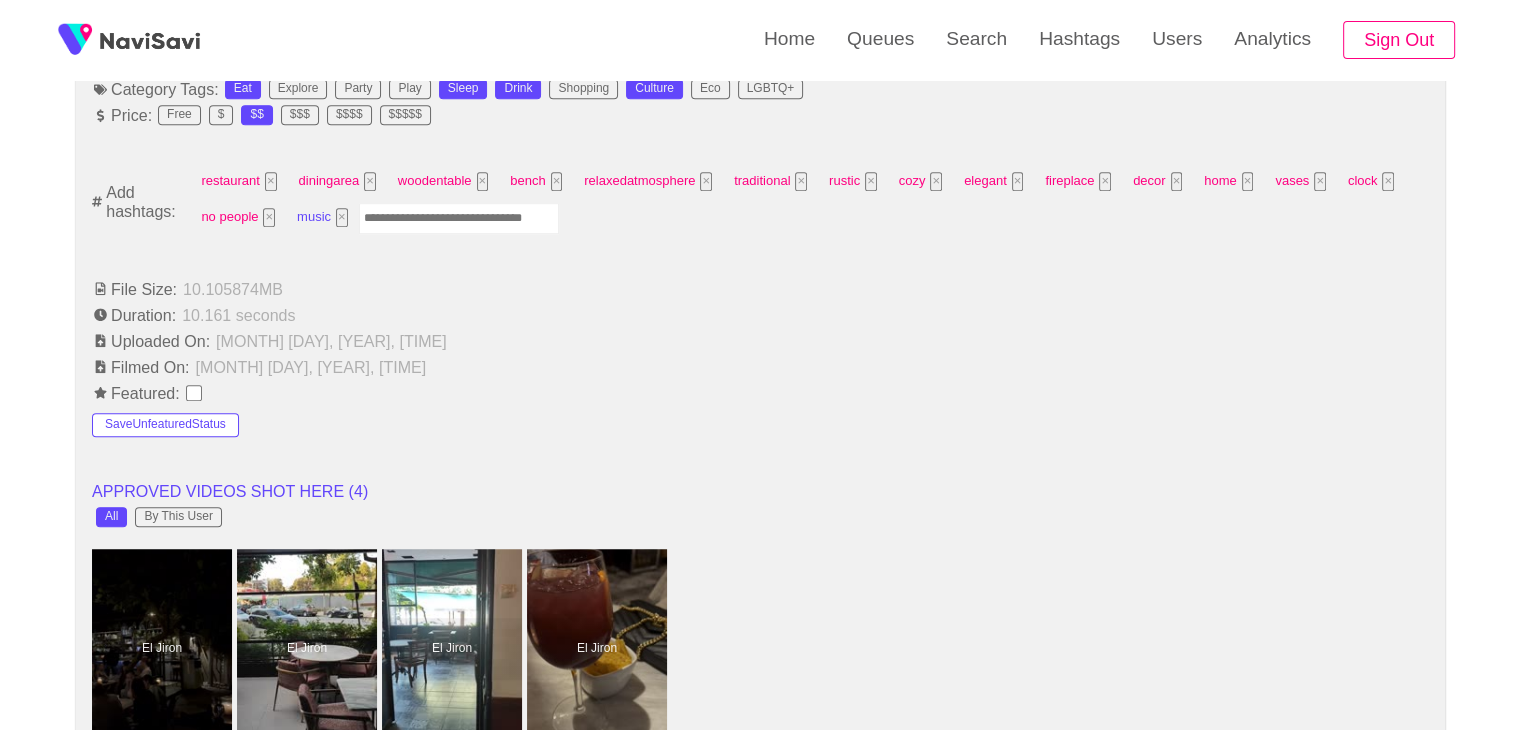 click on "×" at bounding box center [342, 217] 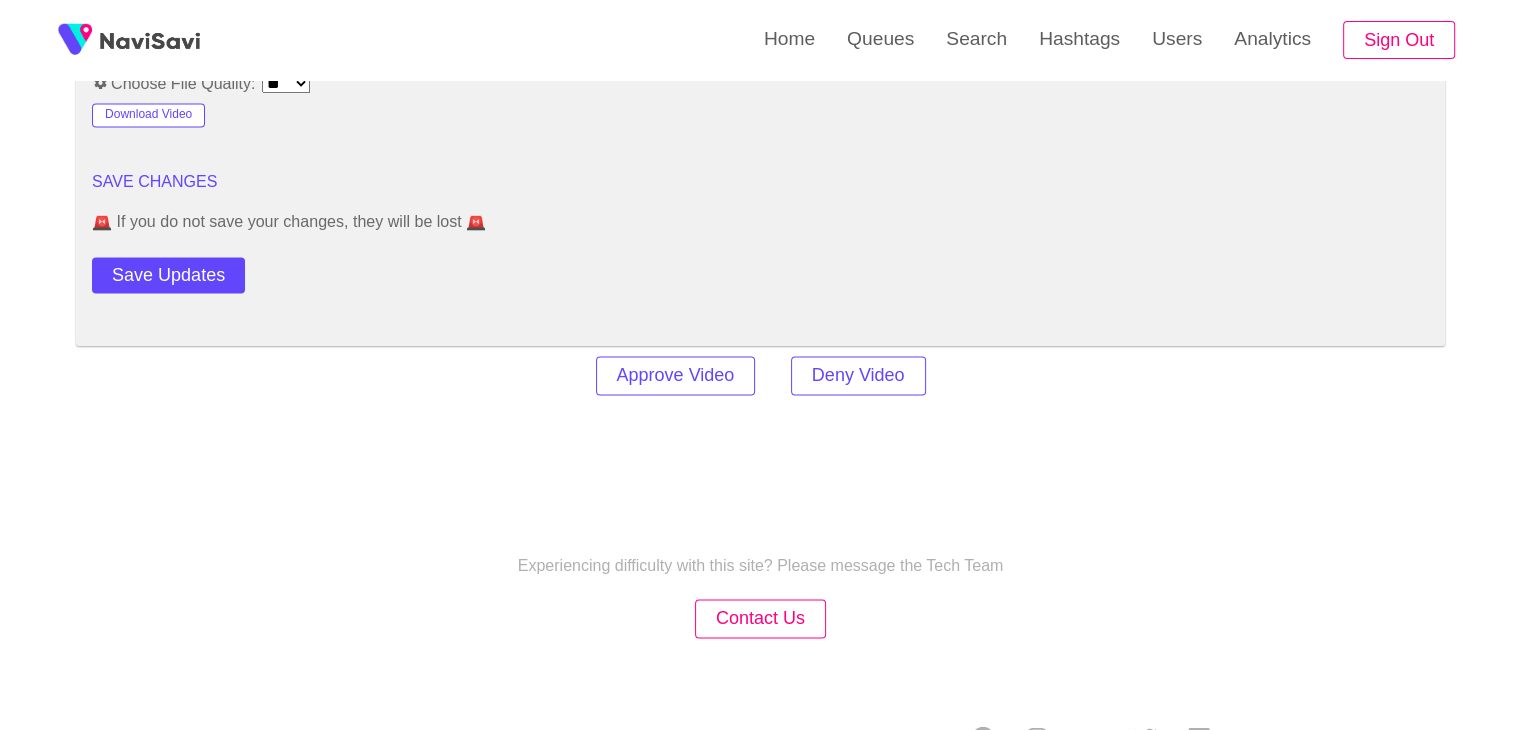 scroll, scrollTop: 2824, scrollLeft: 0, axis: vertical 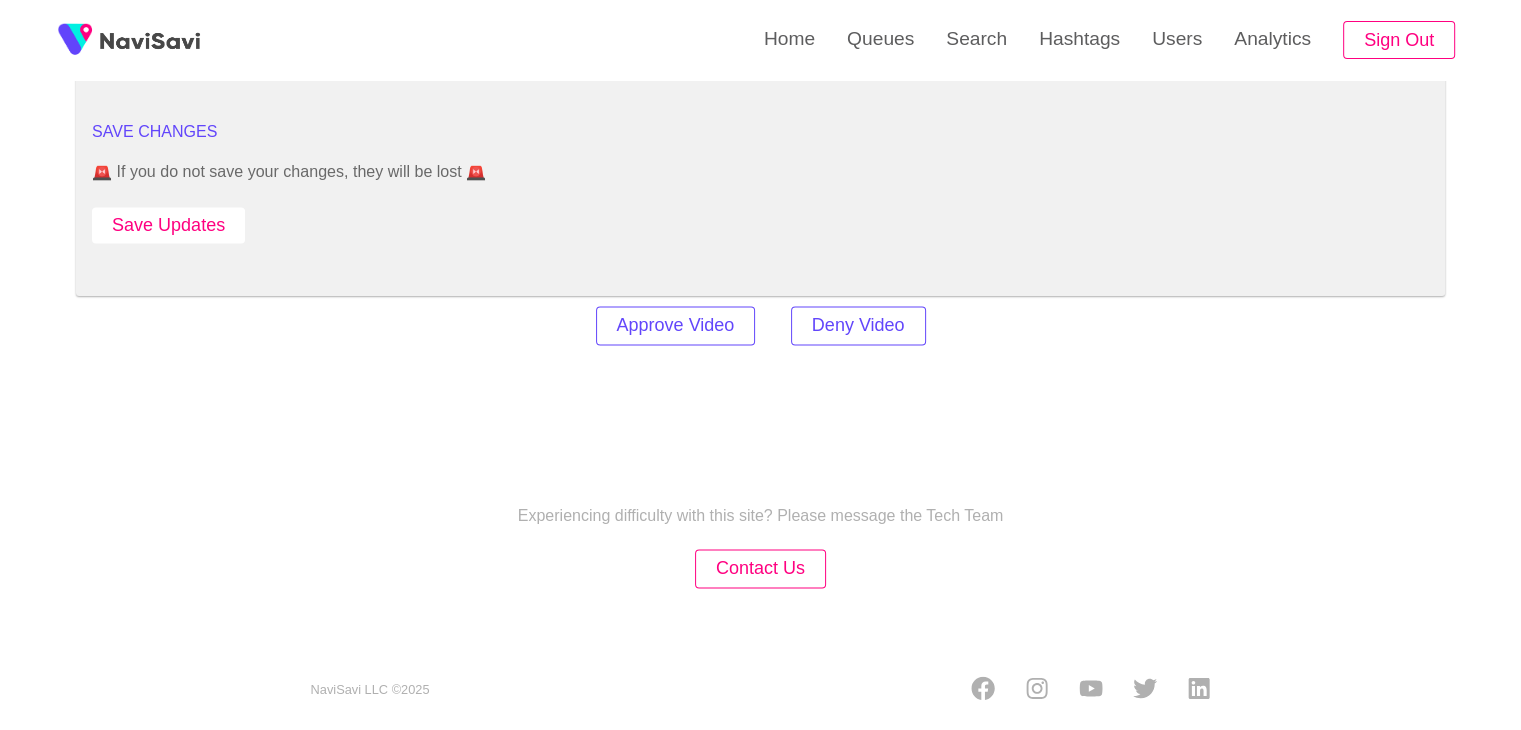 click on "Save Updates" at bounding box center [168, 225] 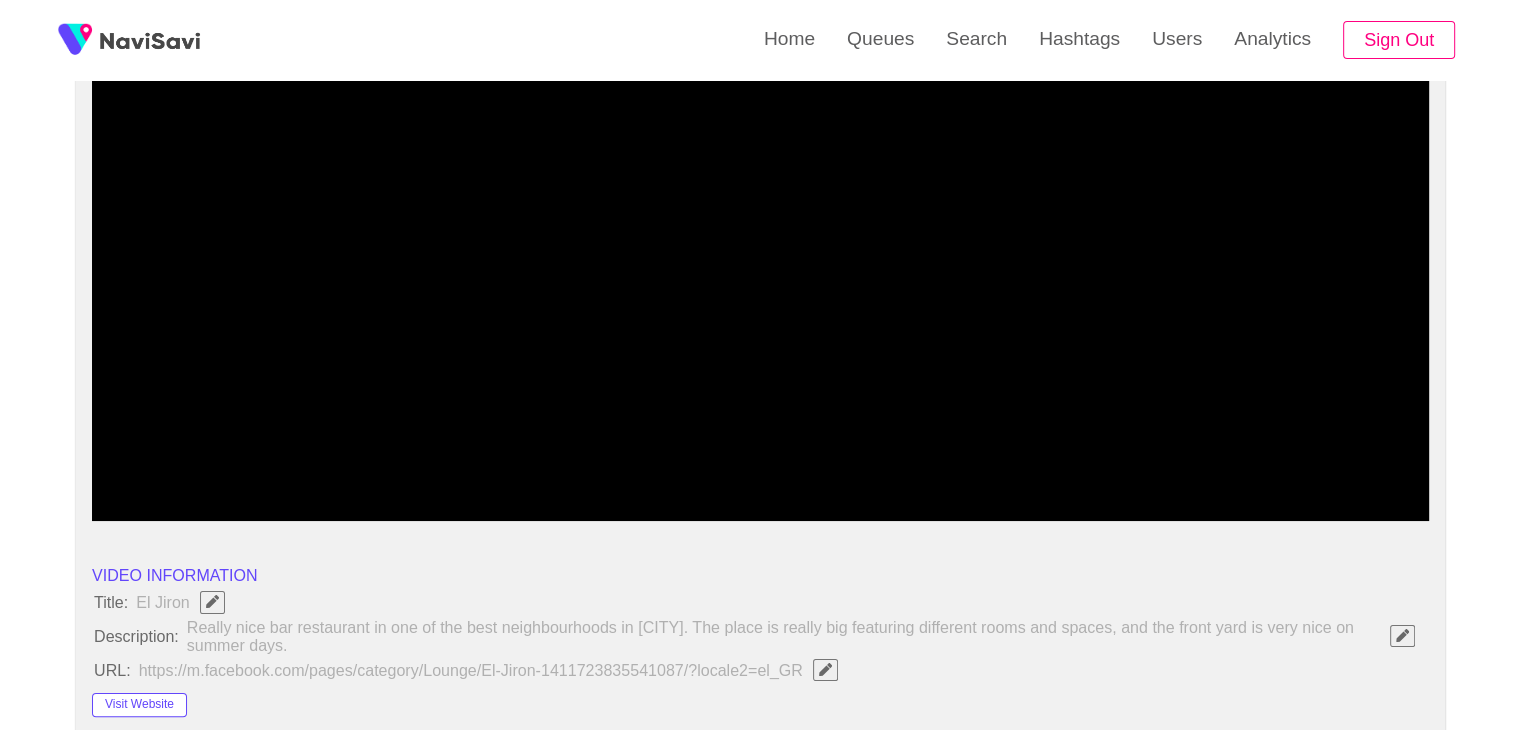 scroll, scrollTop: 240, scrollLeft: 0, axis: vertical 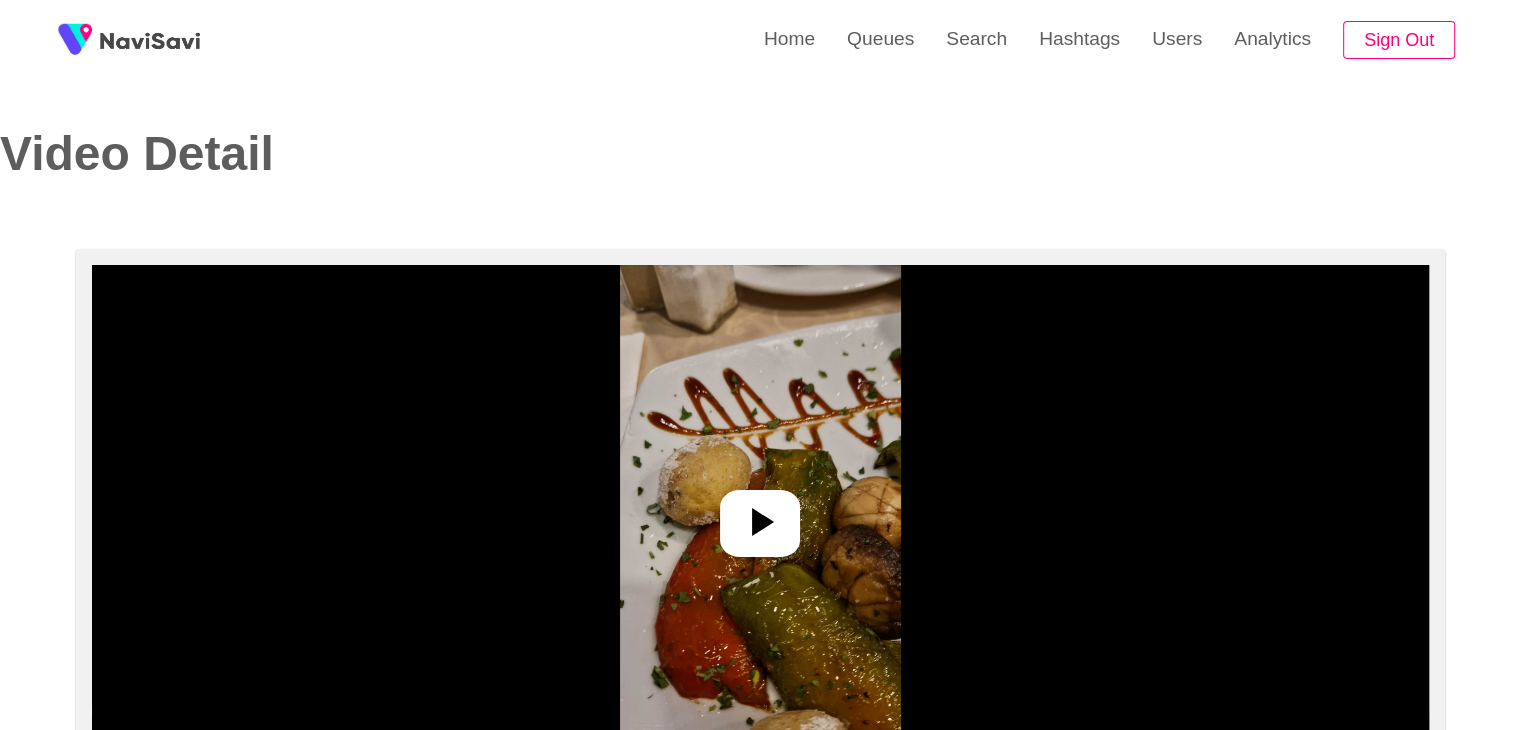 click at bounding box center (760, 515) 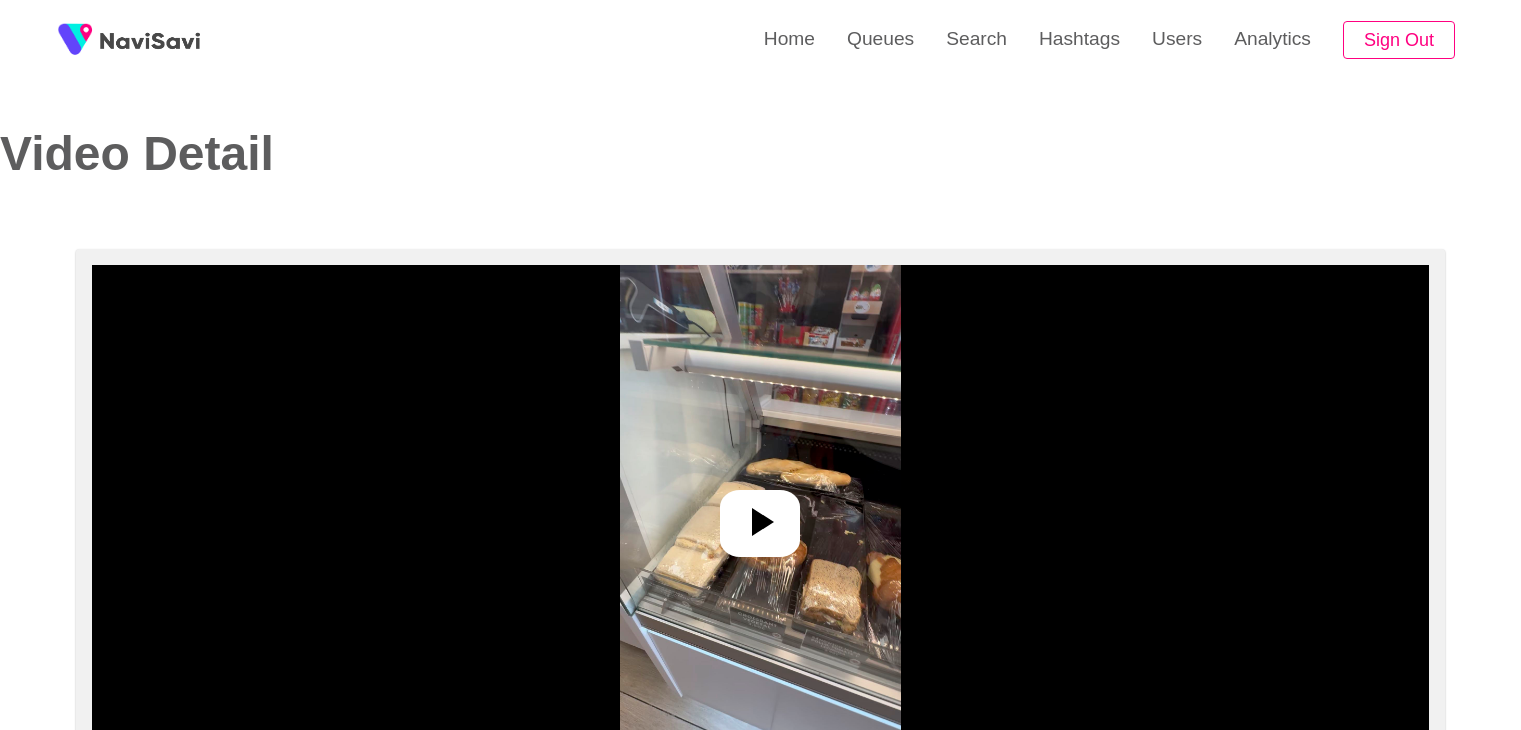 scroll, scrollTop: 0, scrollLeft: 0, axis: both 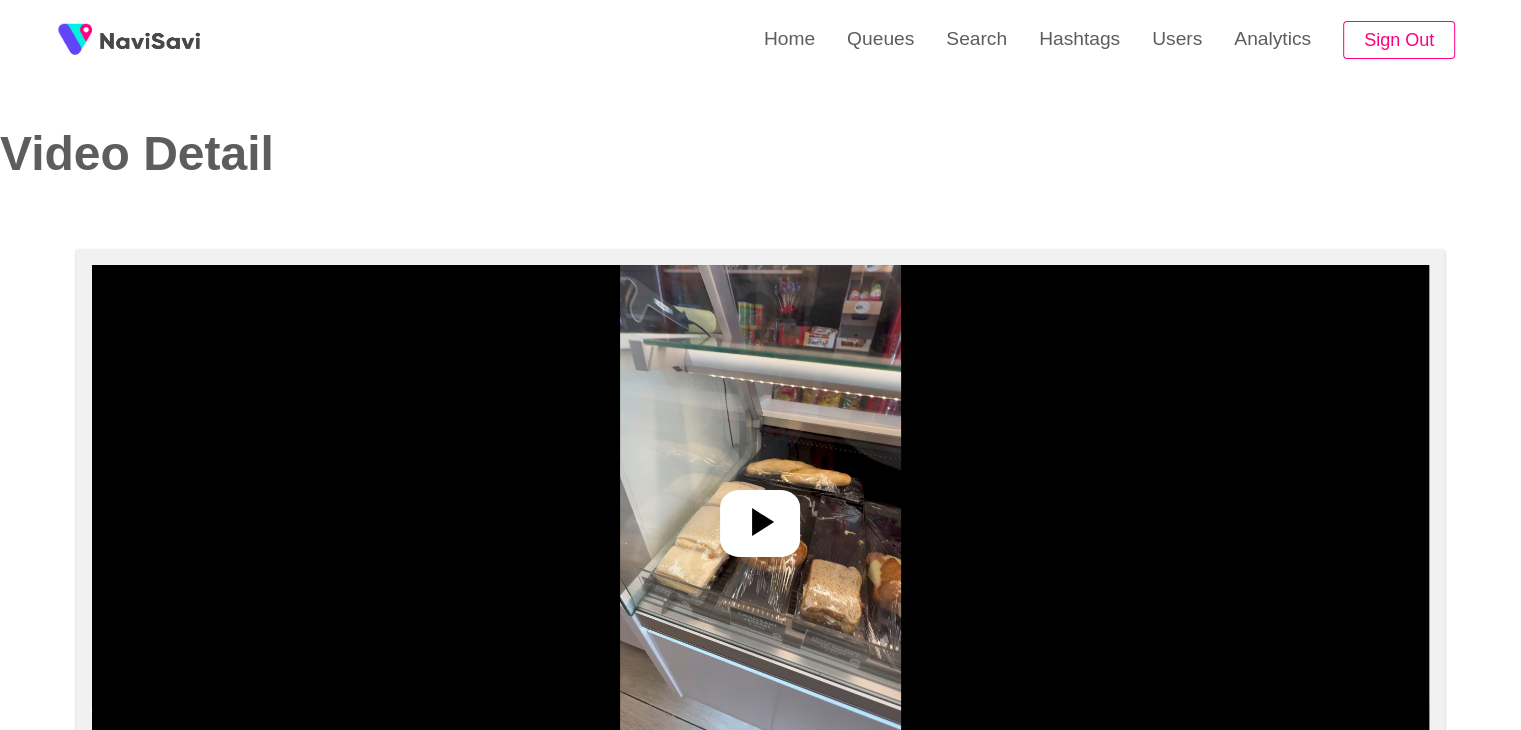 click at bounding box center [760, 515] 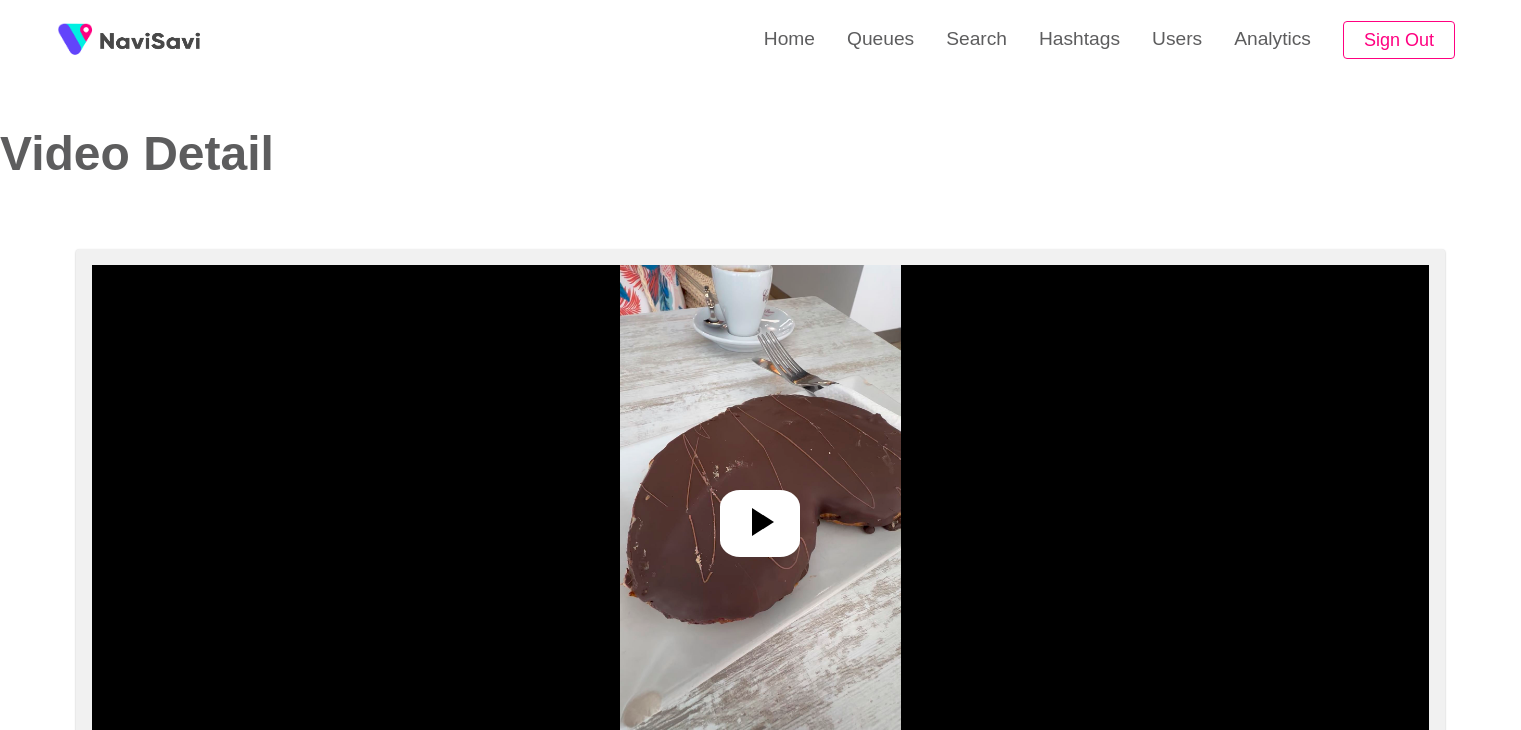 scroll, scrollTop: 0, scrollLeft: 0, axis: both 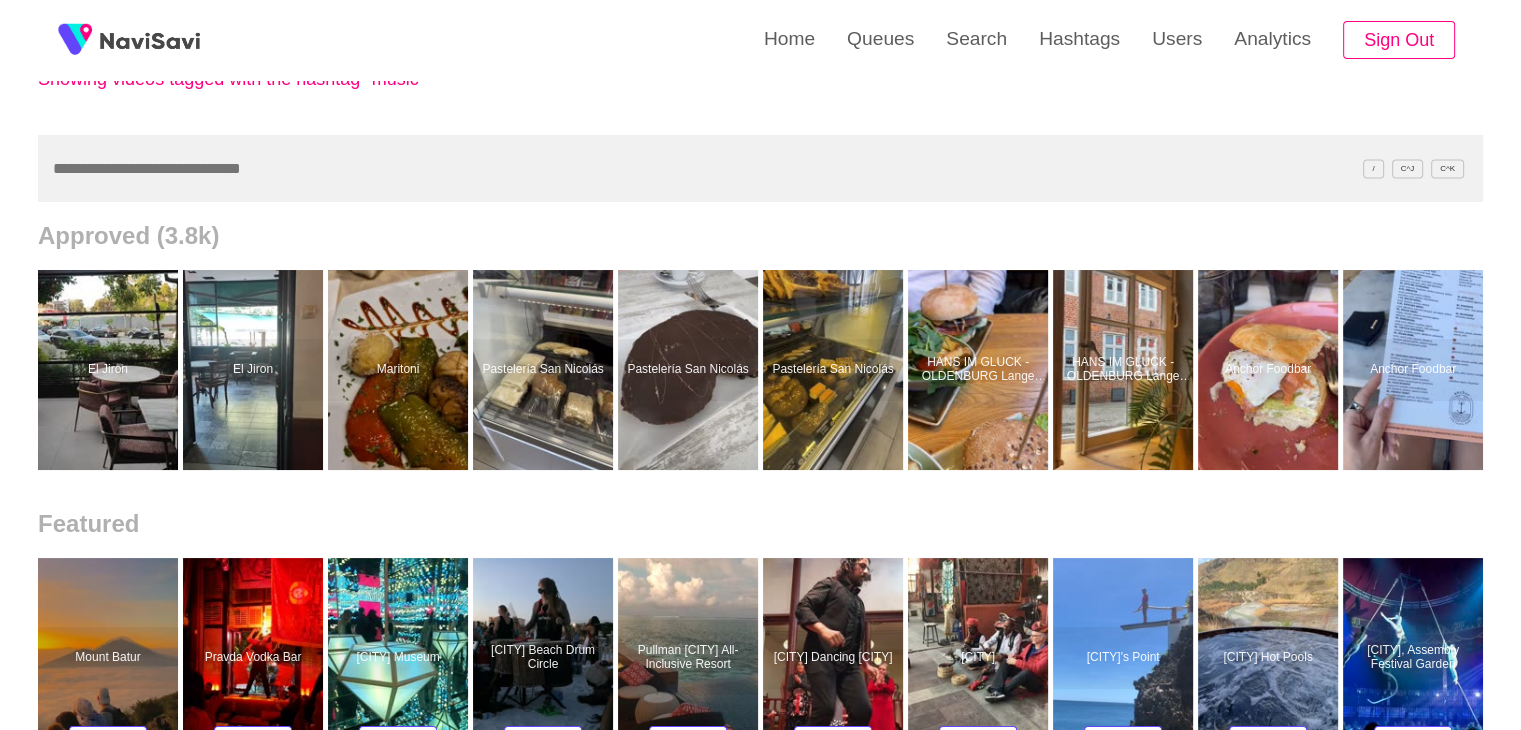 click at bounding box center [760, 168] 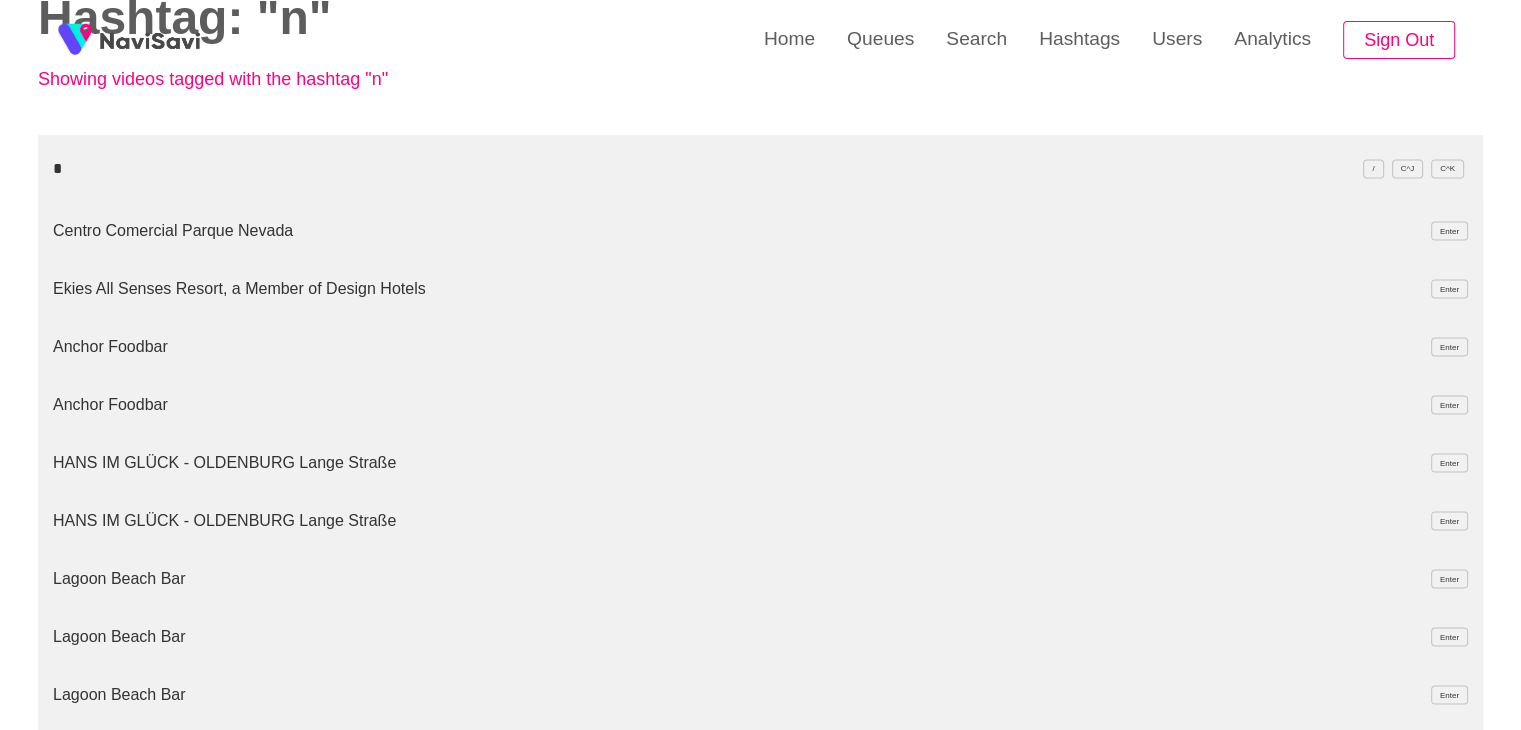 scroll, scrollTop: 0, scrollLeft: 0, axis: both 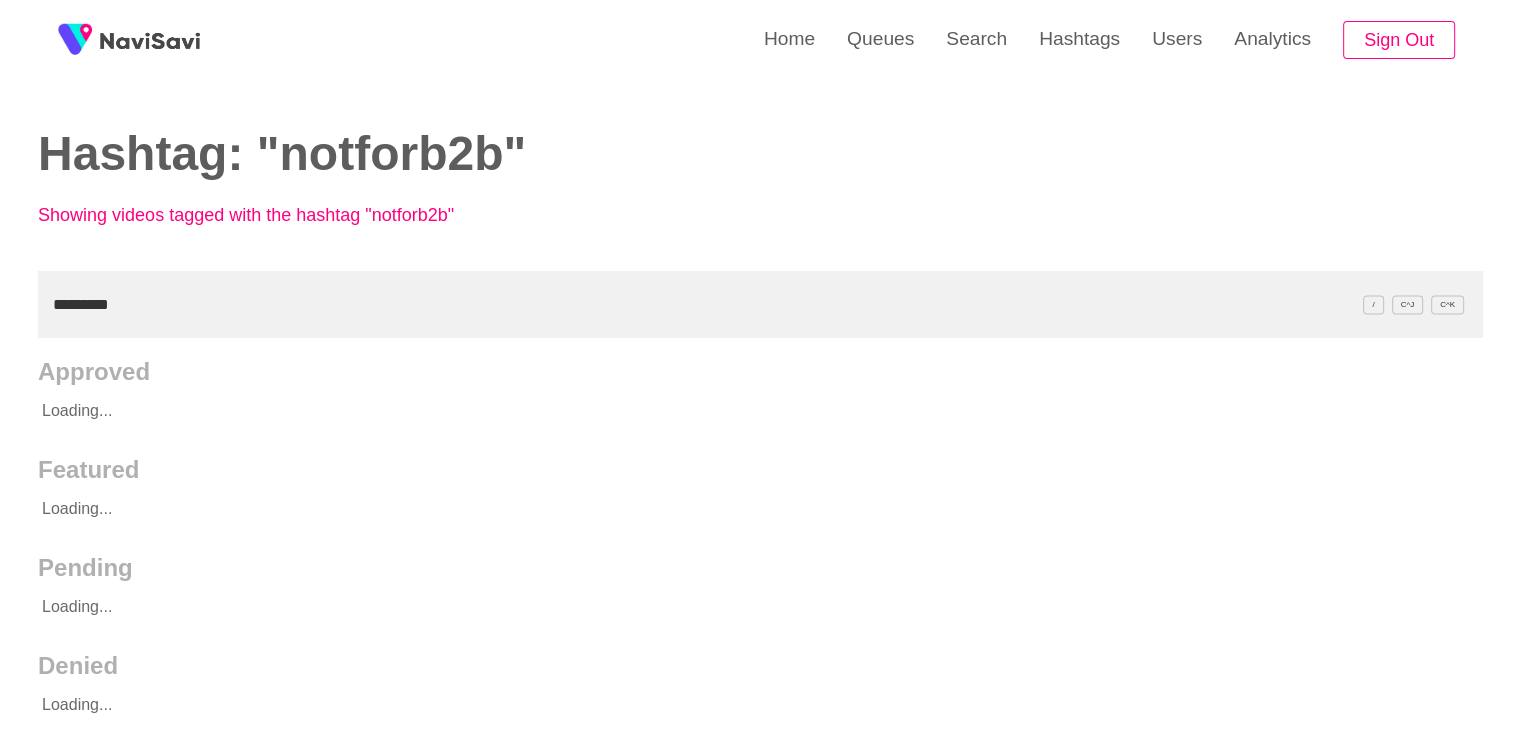 type on "*********" 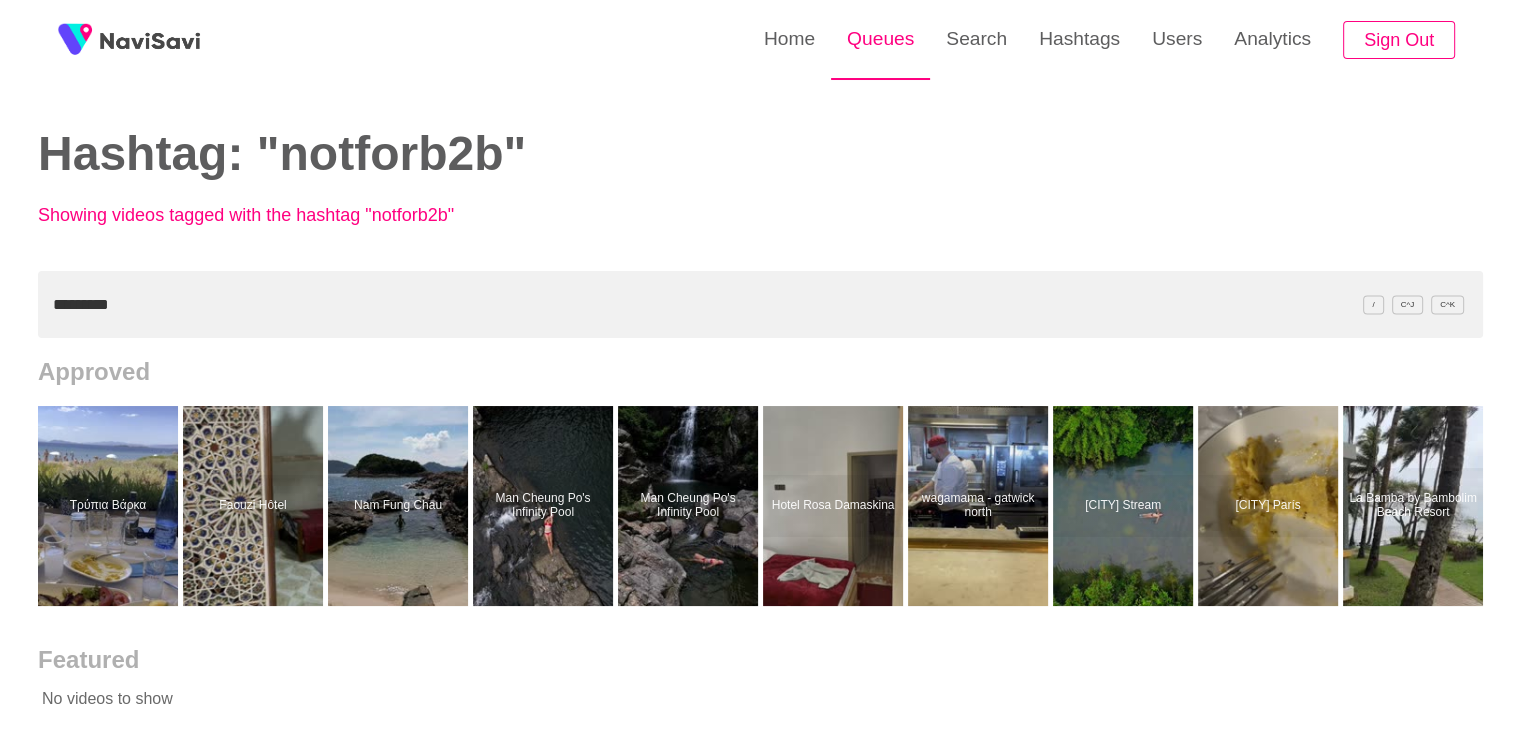 click on "Queues" at bounding box center (880, 39) 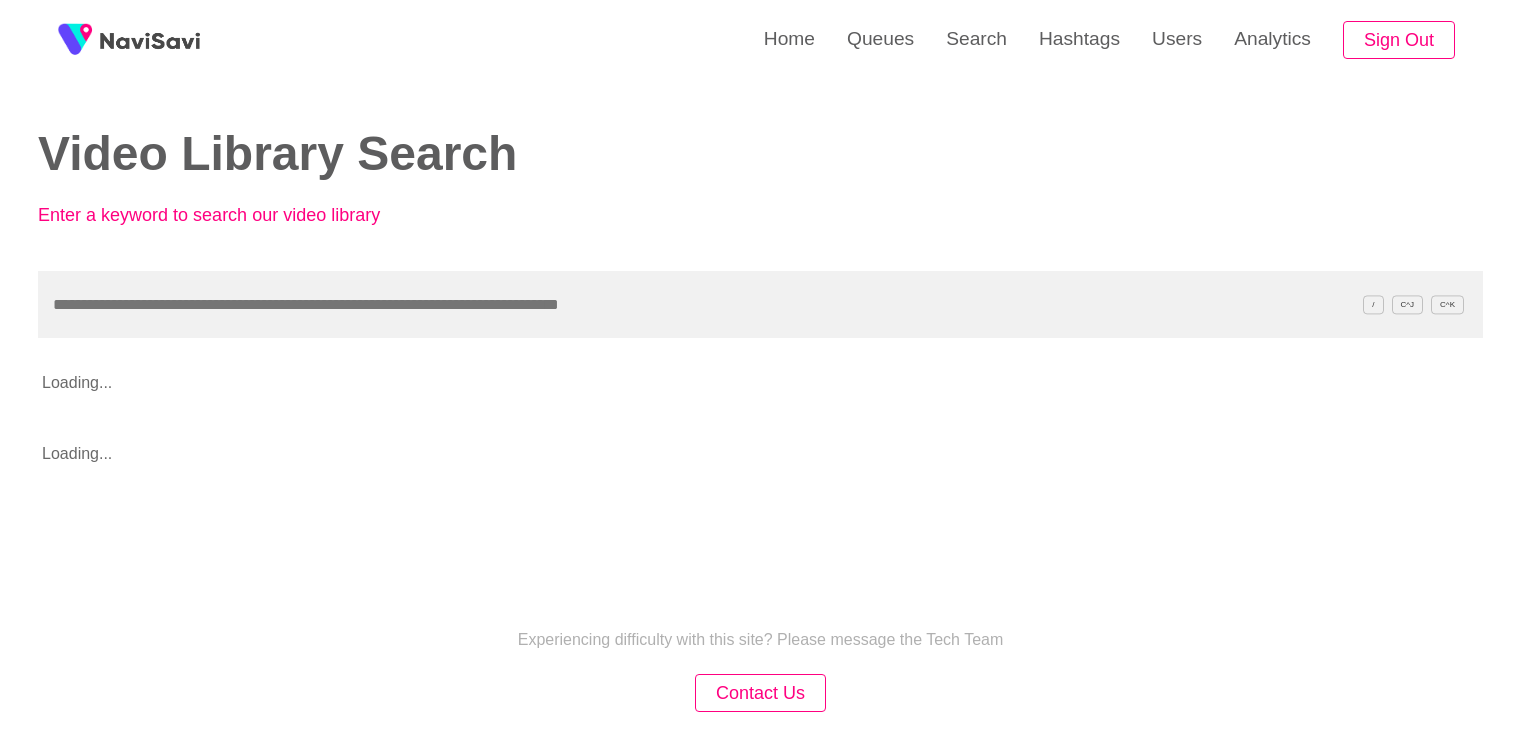 scroll, scrollTop: 0, scrollLeft: 0, axis: both 